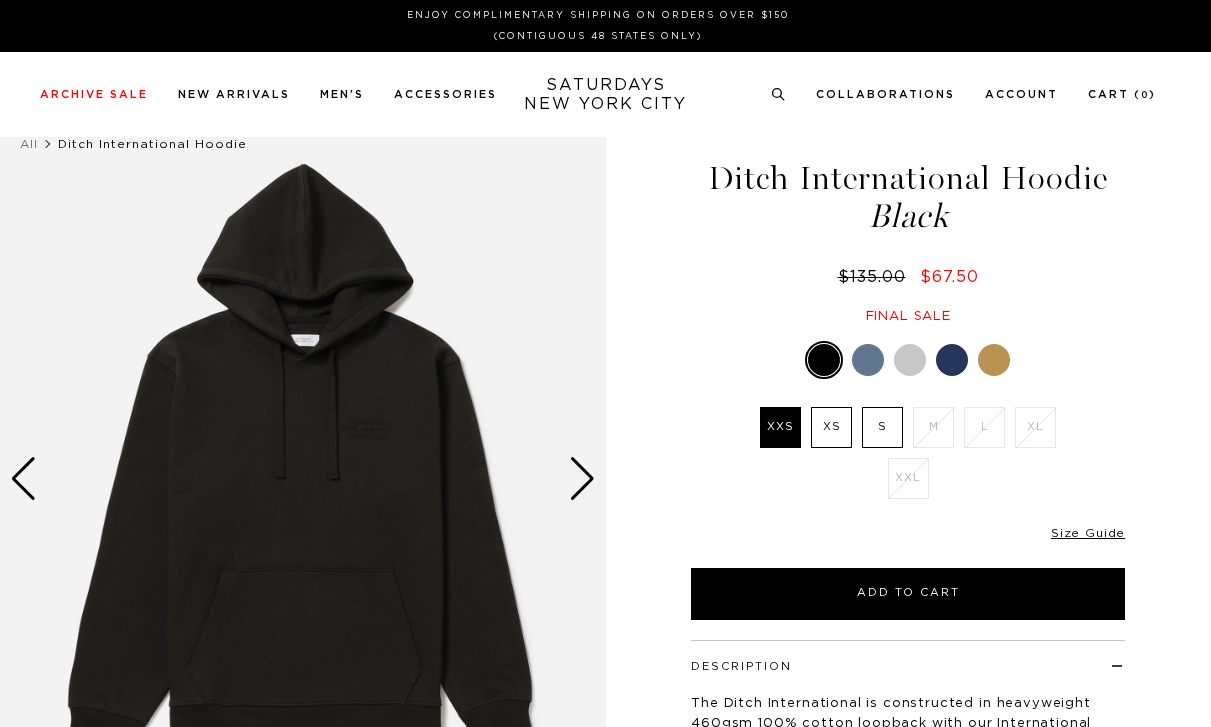 scroll, scrollTop: 0, scrollLeft: 0, axis: both 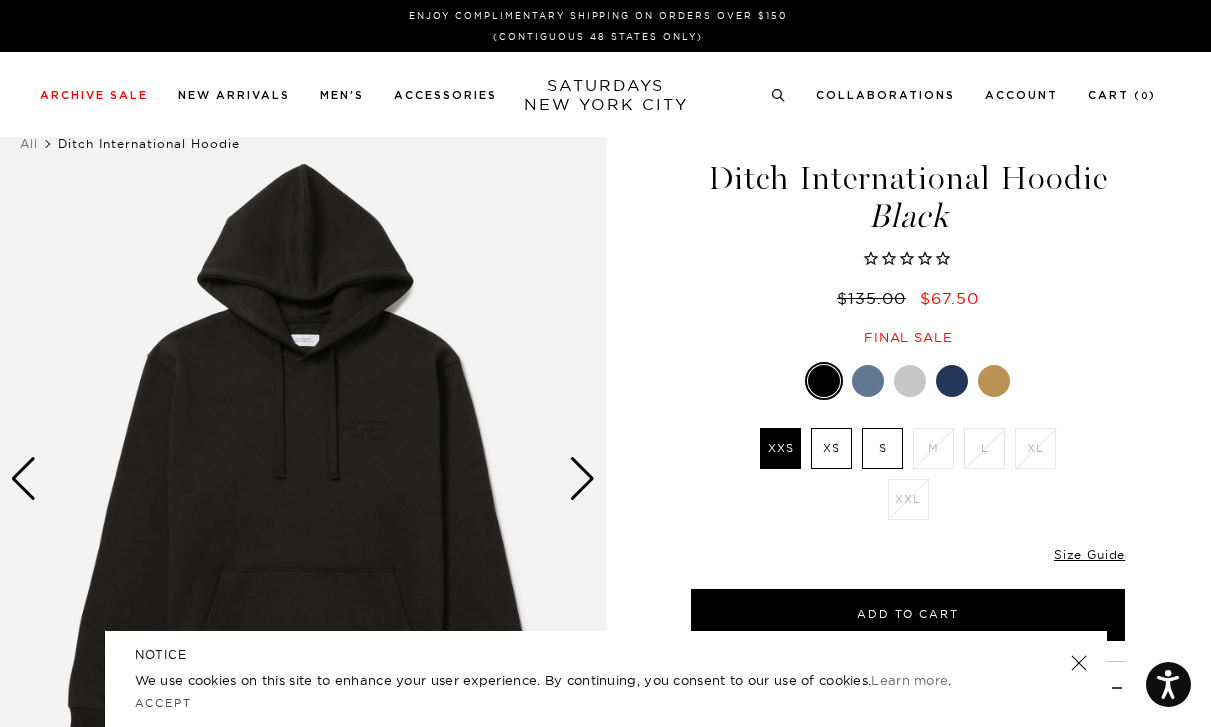 click on "M" at bounding box center [933, 448] 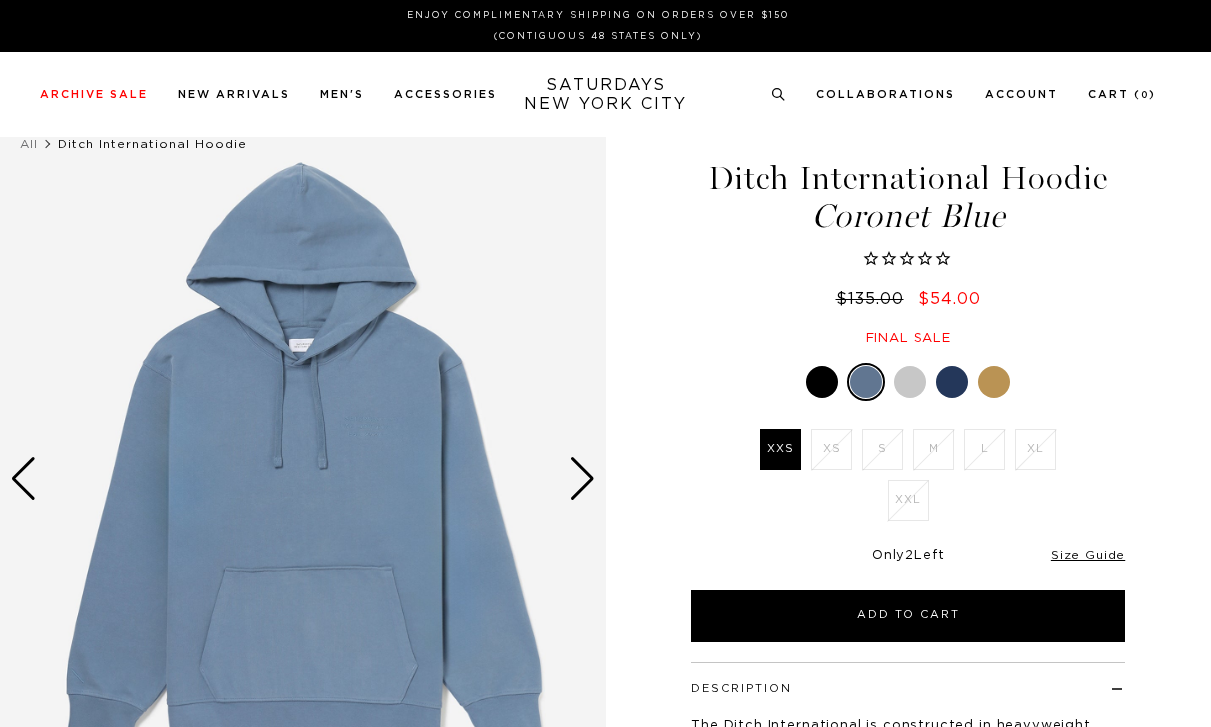 scroll, scrollTop: 0, scrollLeft: 0, axis: both 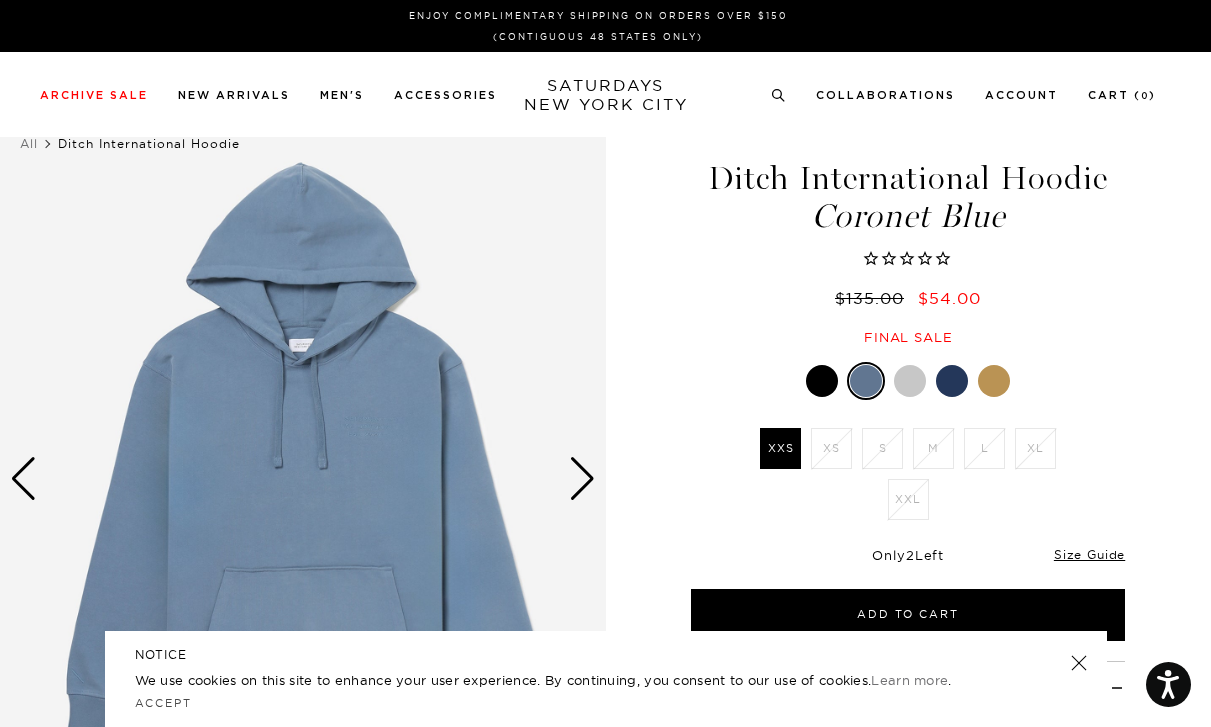 click at bounding box center [910, 381] 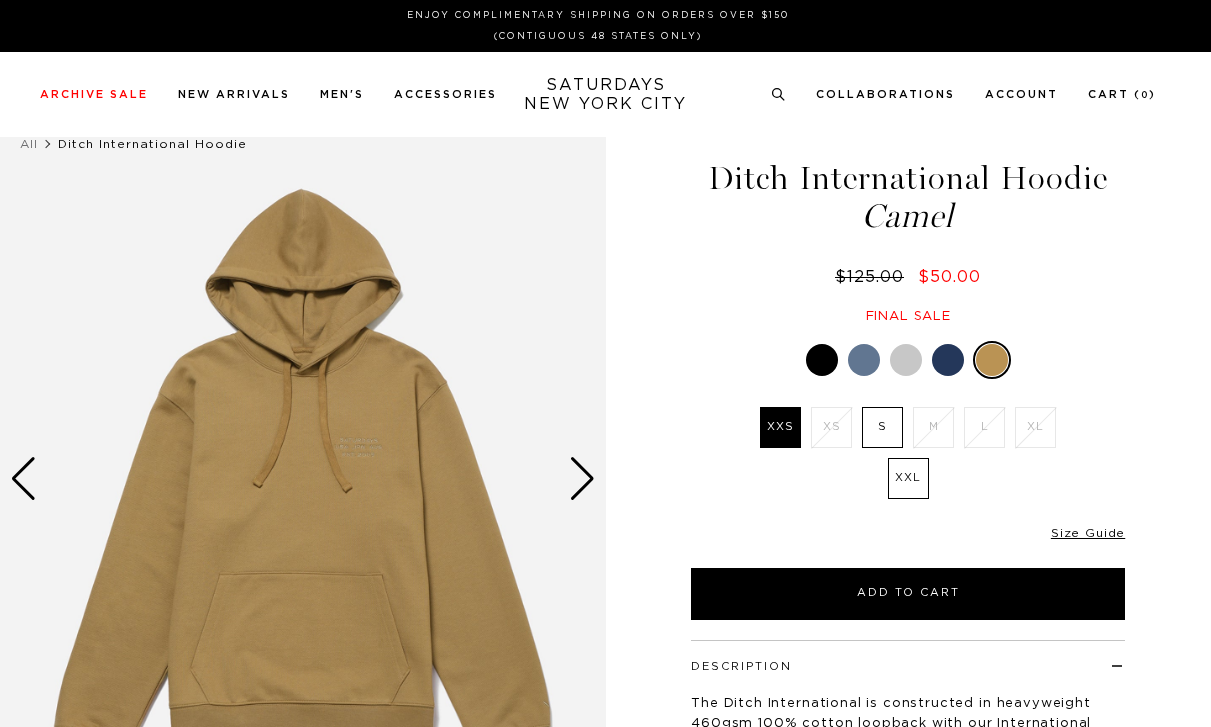 scroll, scrollTop: 0, scrollLeft: 0, axis: both 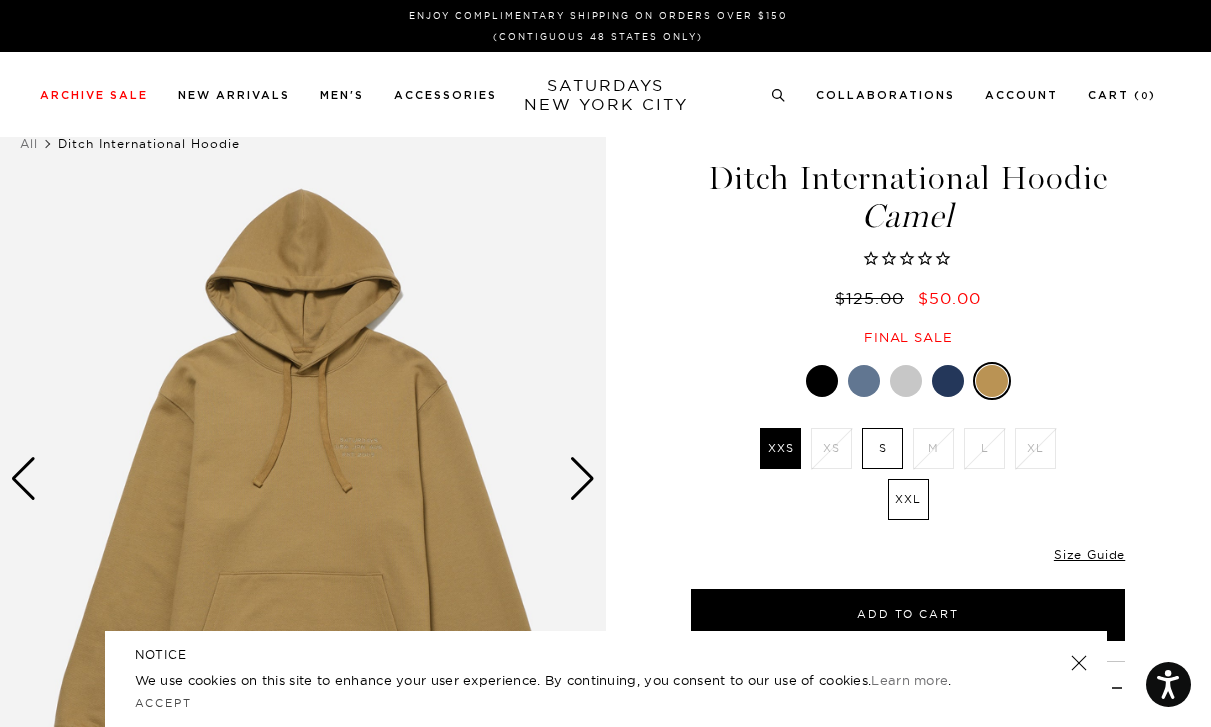 click at bounding box center [582, 479] 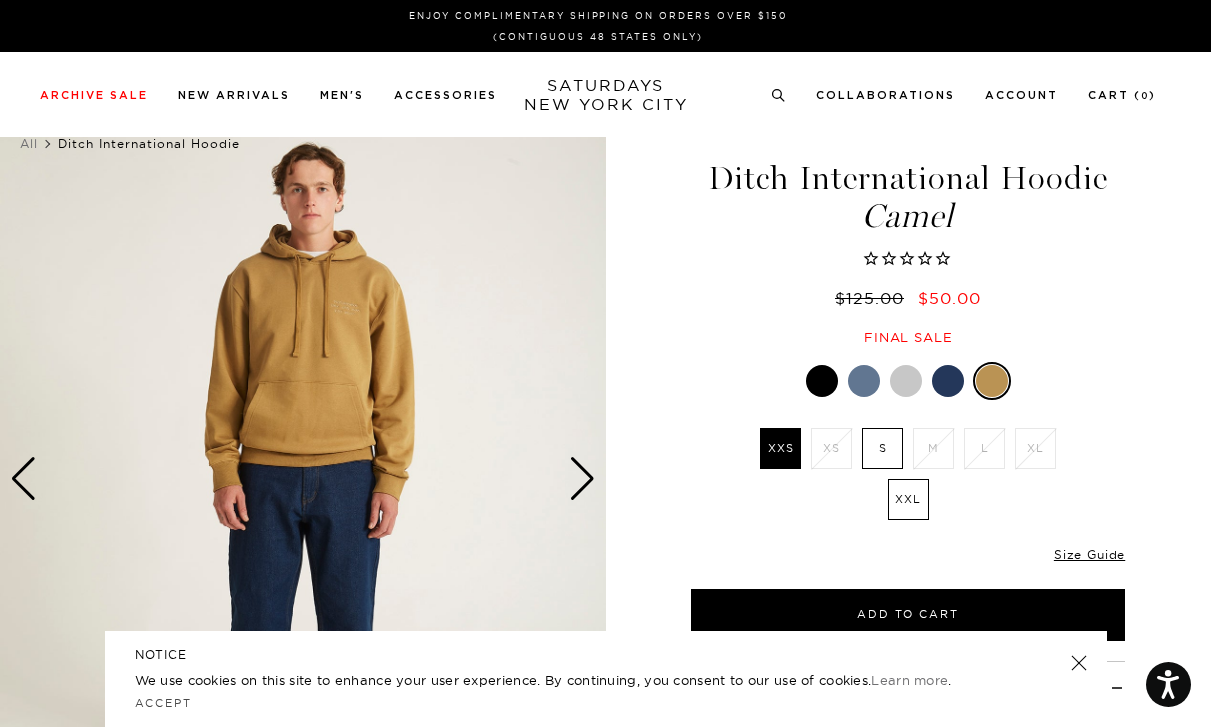 click at bounding box center [822, 381] 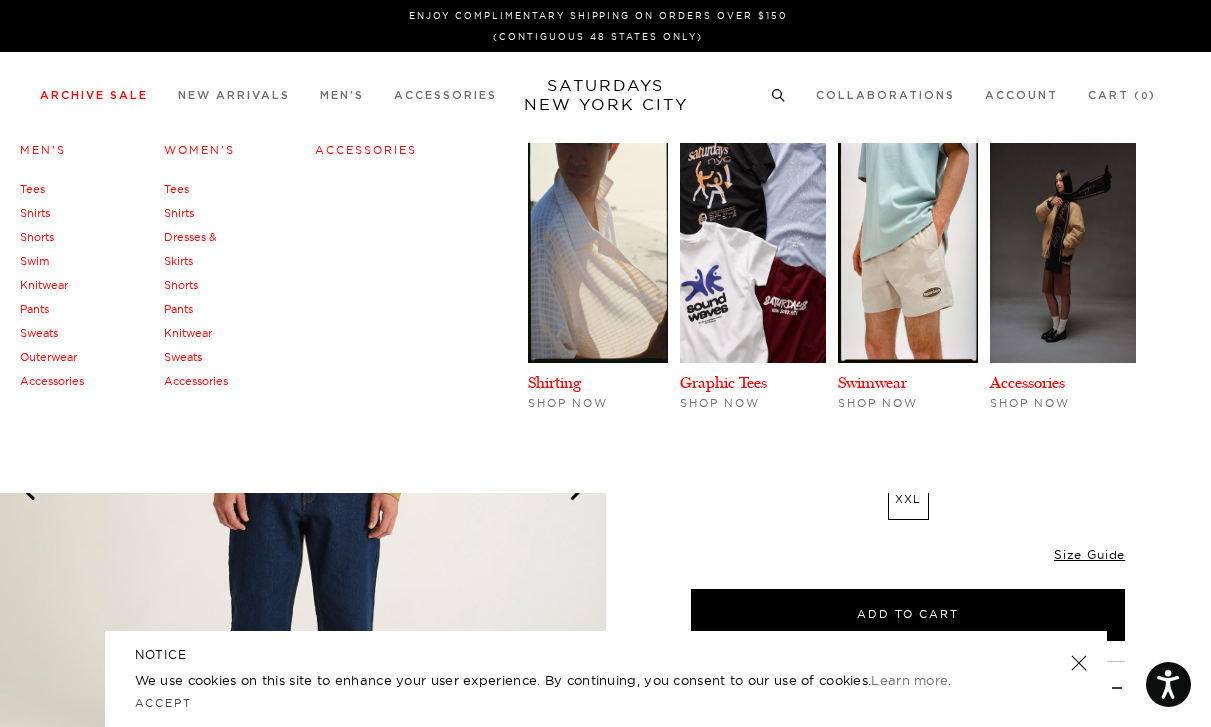 click on "Archive Sale" at bounding box center (94, 95) 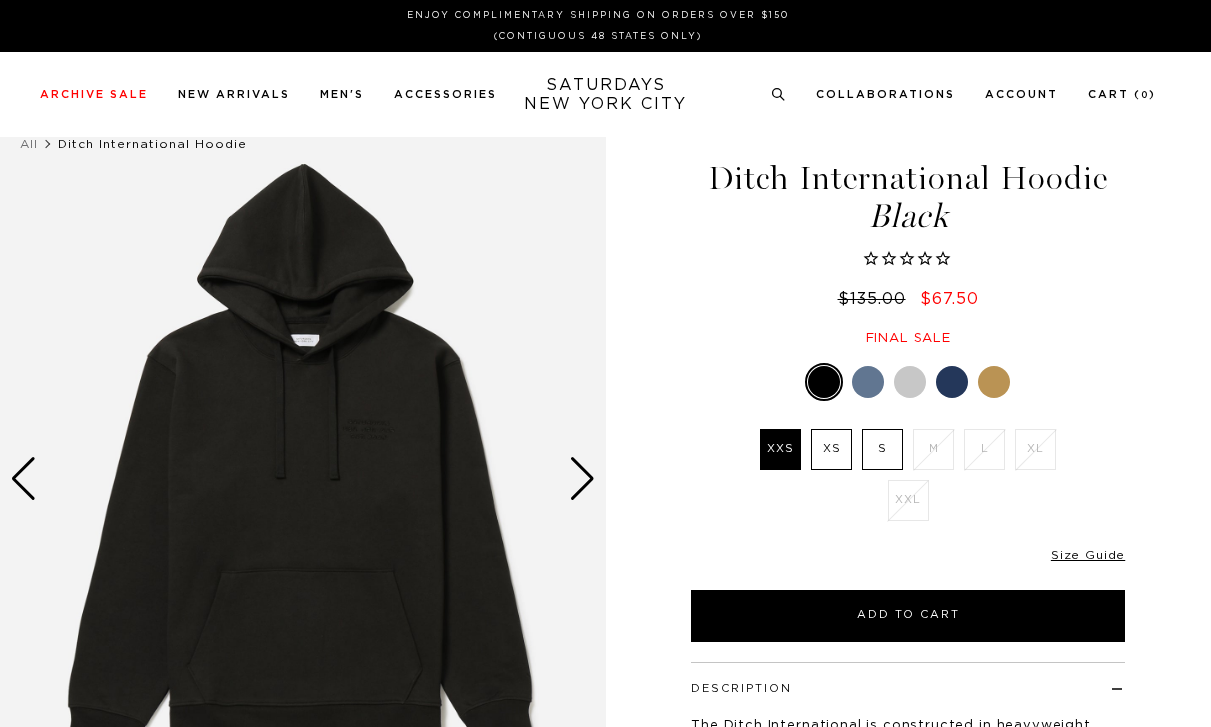 scroll, scrollTop: 0, scrollLeft: 0, axis: both 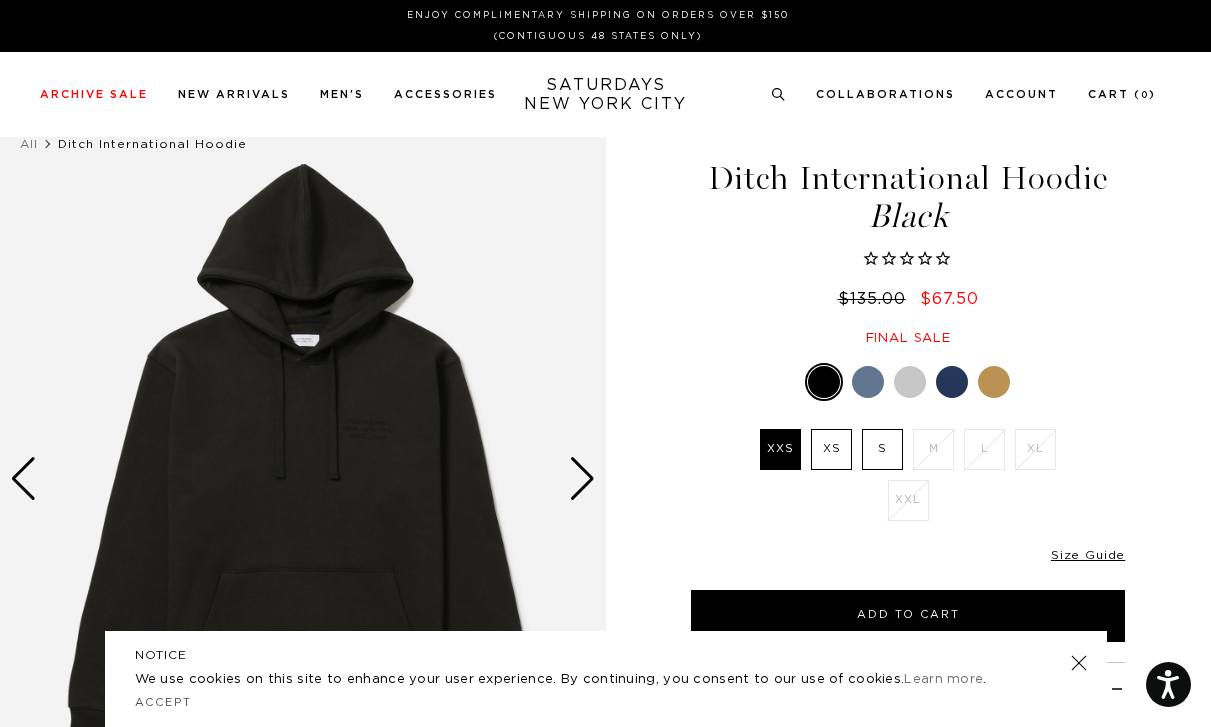 click on "S" at bounding box center (882, 449) 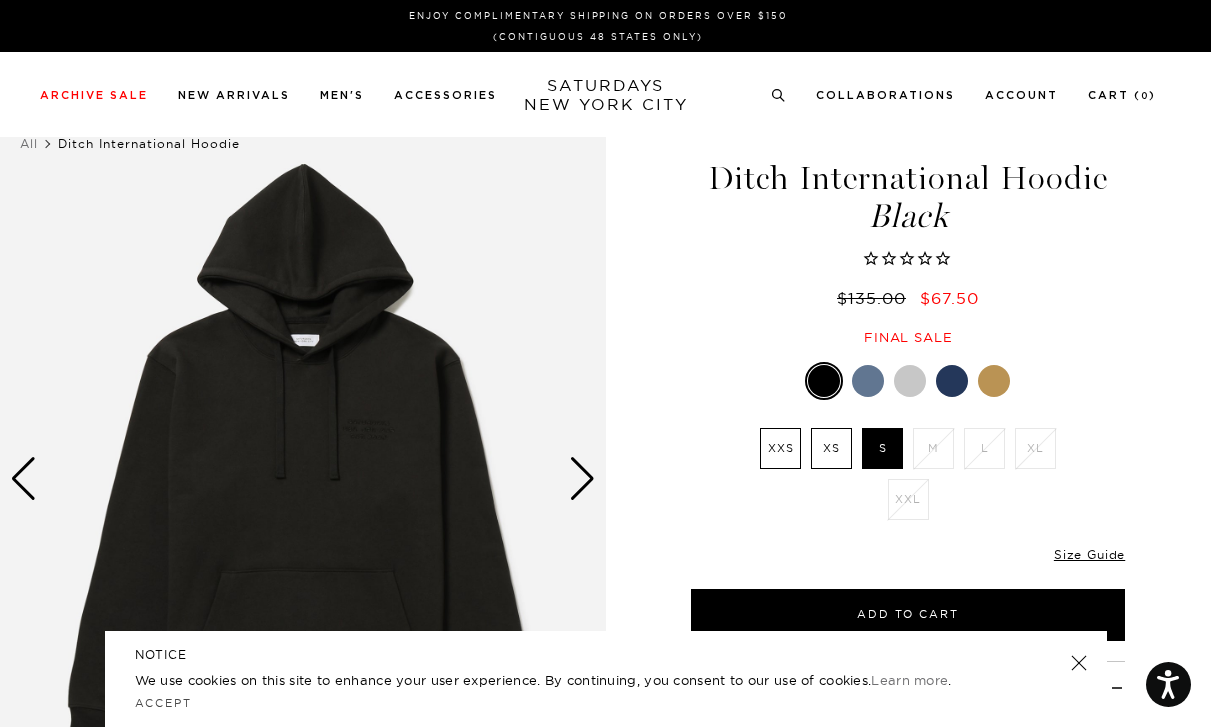 click on "NOTICE" at bounding box center [606, 655] 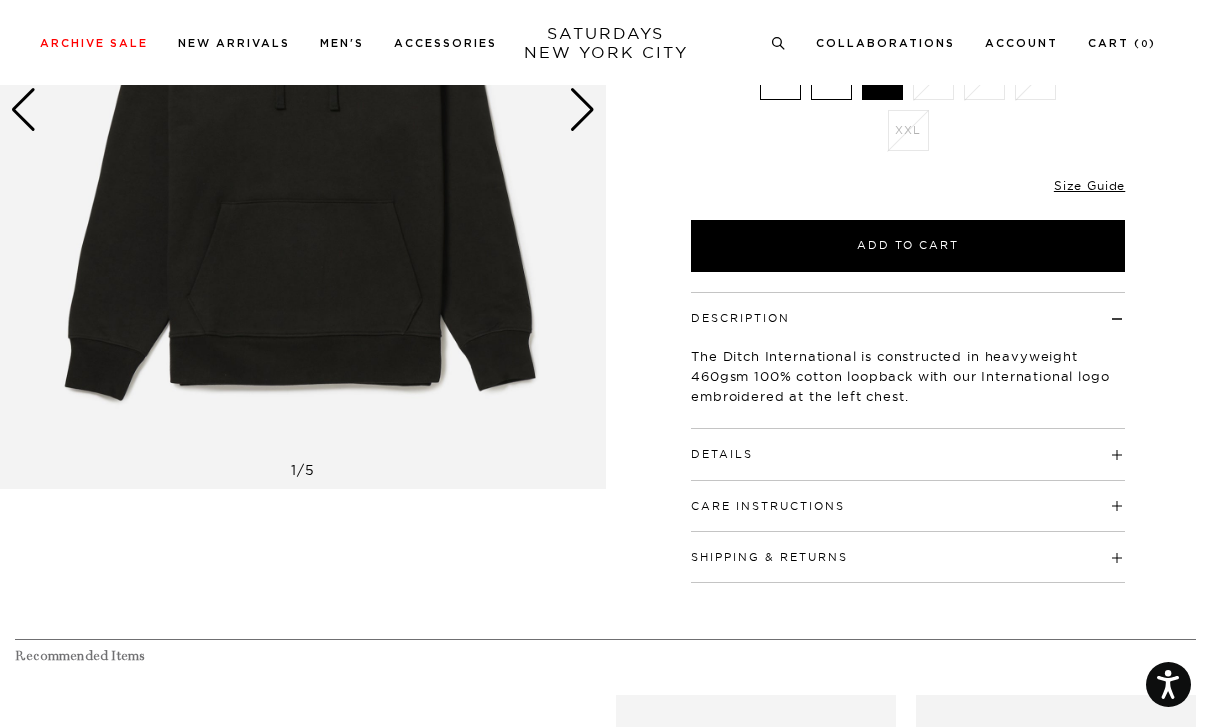 scroll, scrollTop: 372, scrollLeft: 0, axis: vertical 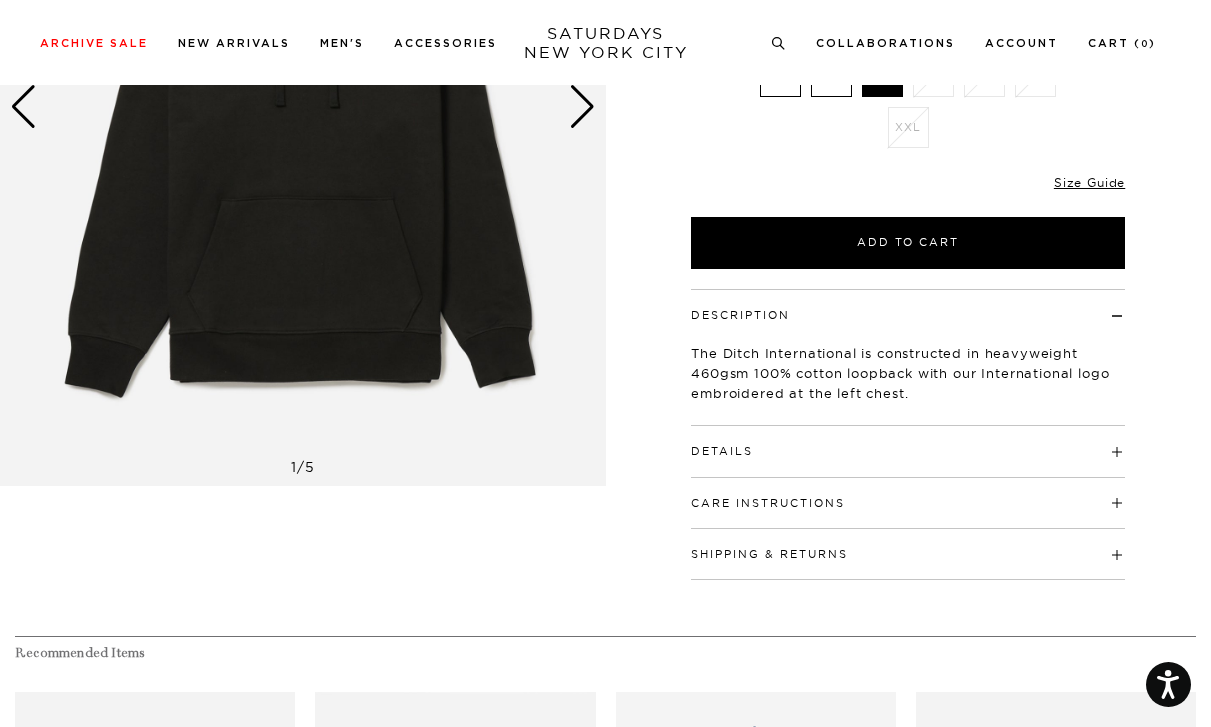 click on "Details" at bounding box center [908, 442] 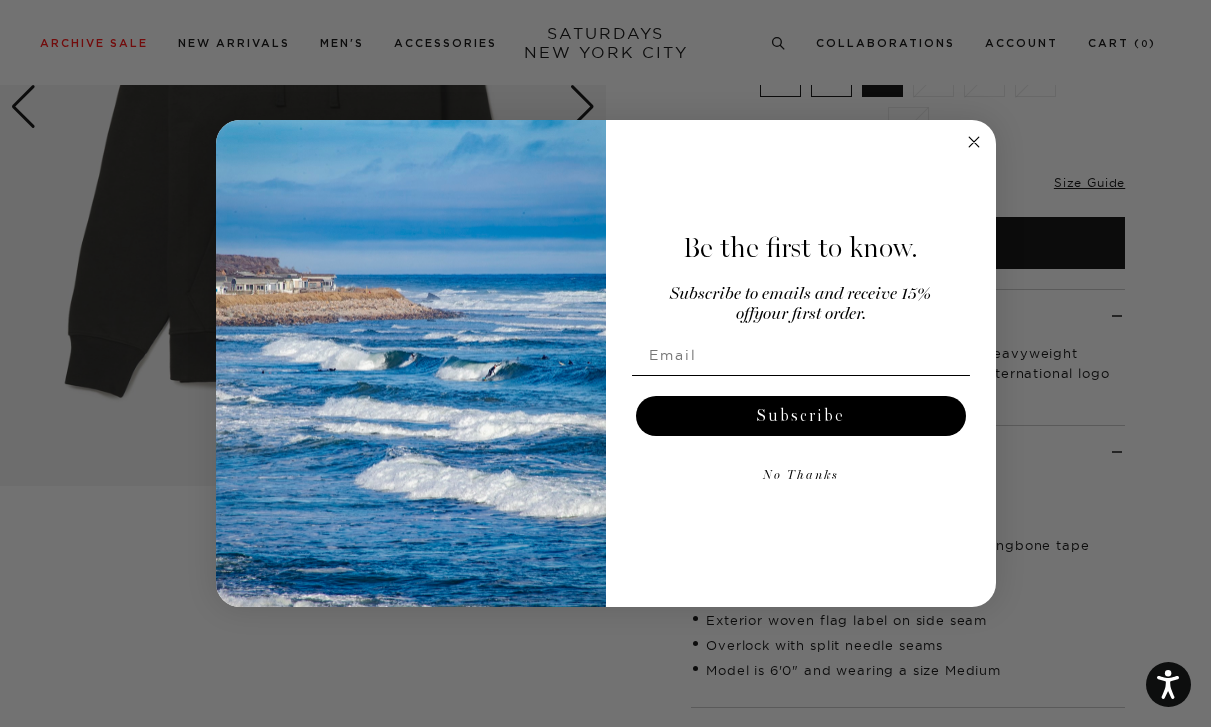 click 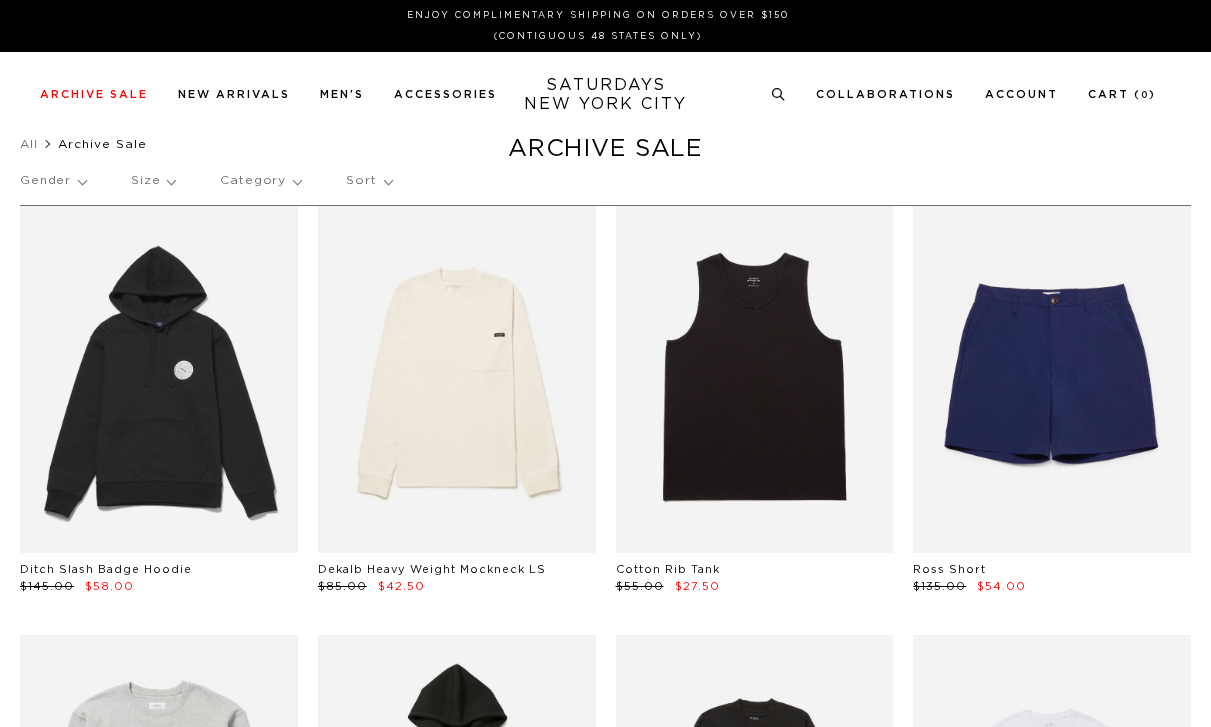 scroll, scrollTop: 0, scrollLeft: 0, axis: both 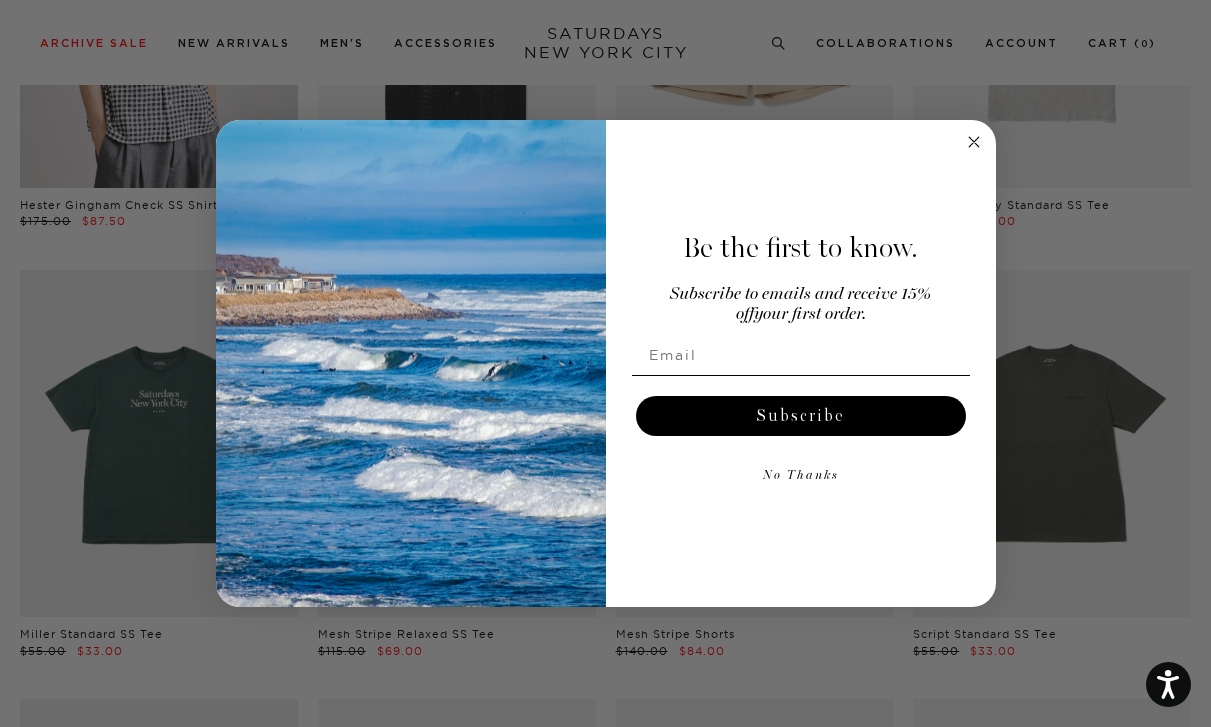click 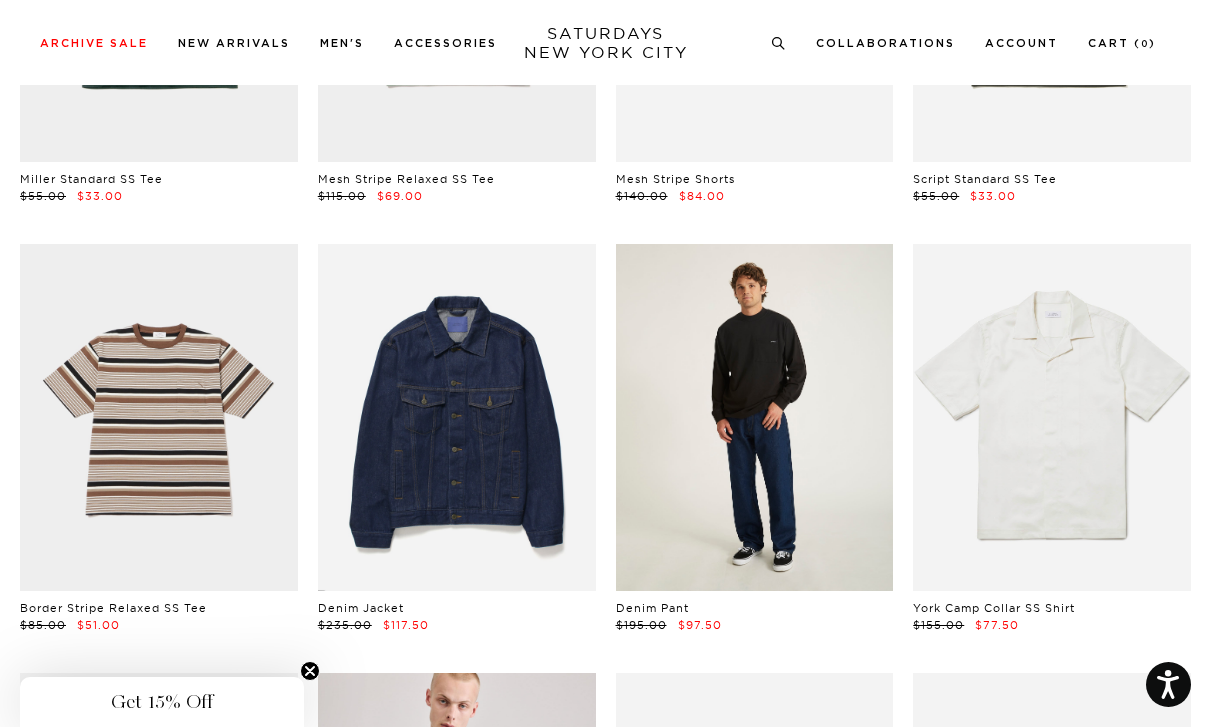 scroll, scrollTop: 2130, scrollLeft: 0, axis: vertical 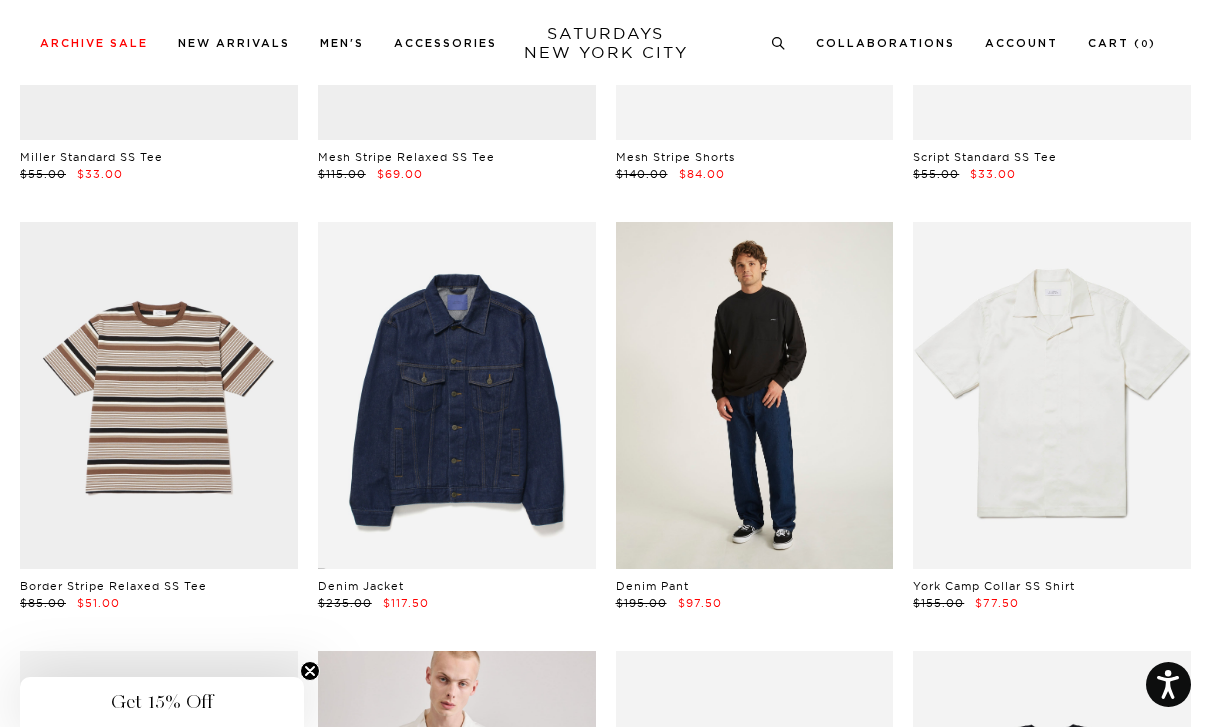 click at bounding box center [755, 395] 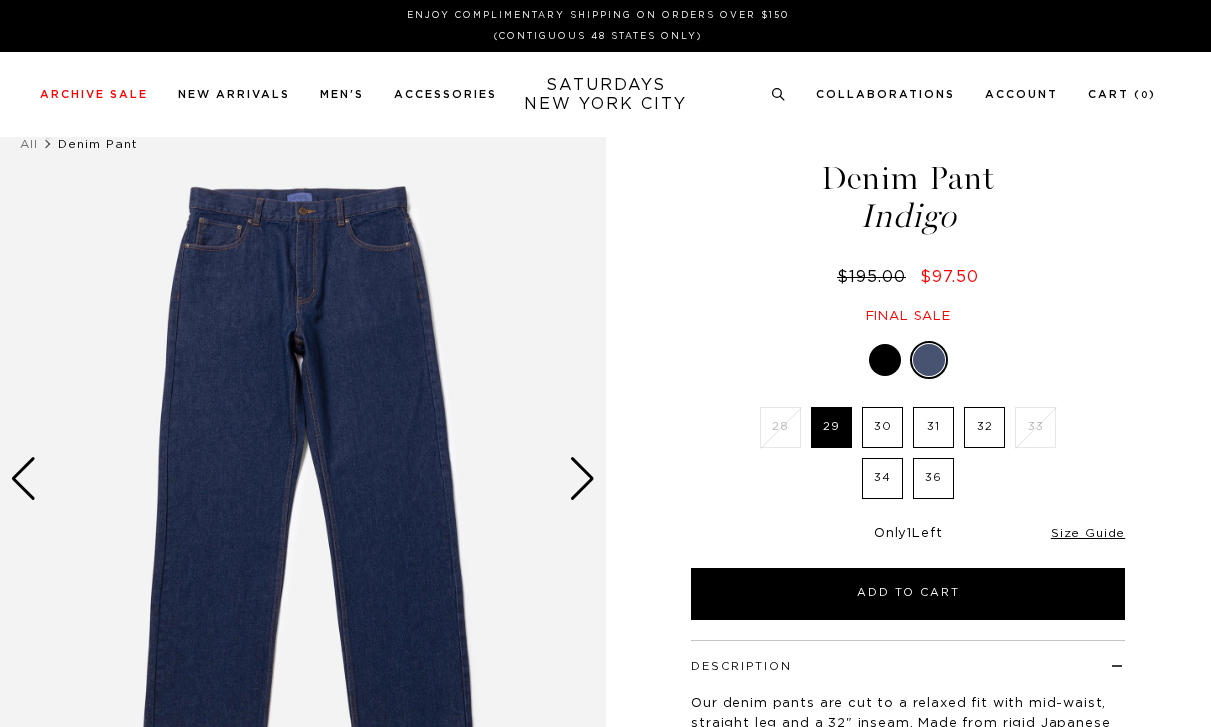 scroll, scrollTop: 0, scrollLeft: 0, axis: both 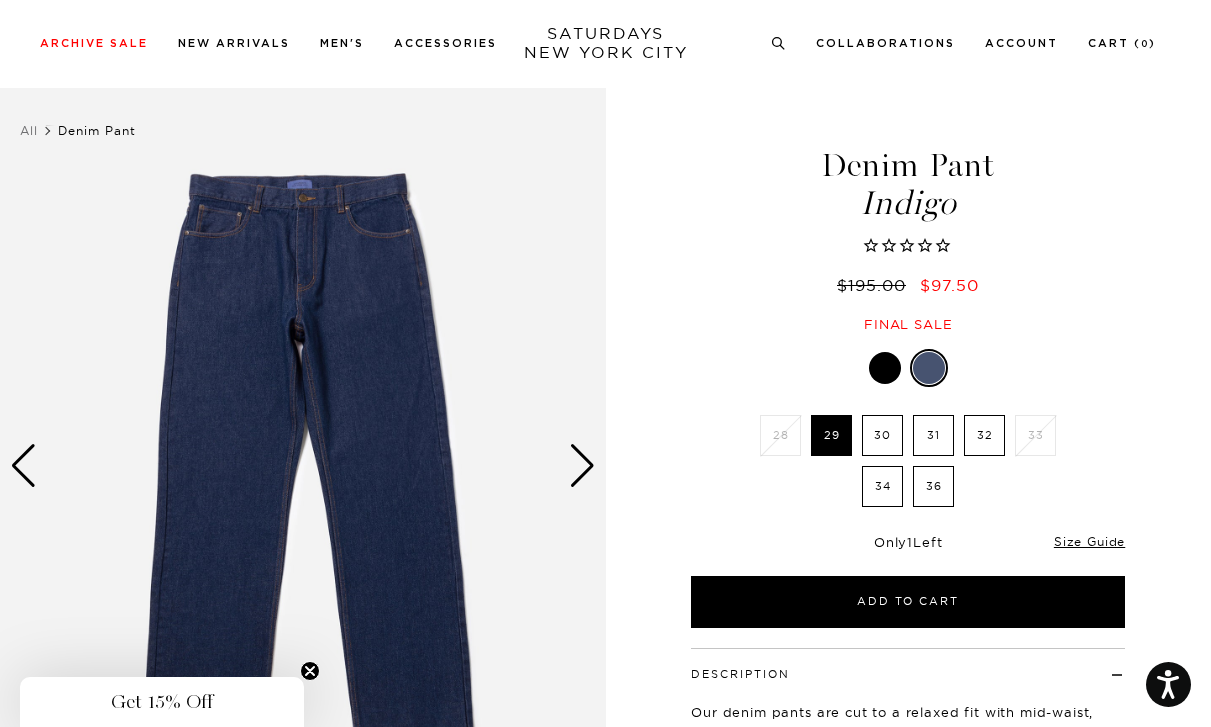 click on "34" at bounding box center (882, 486) 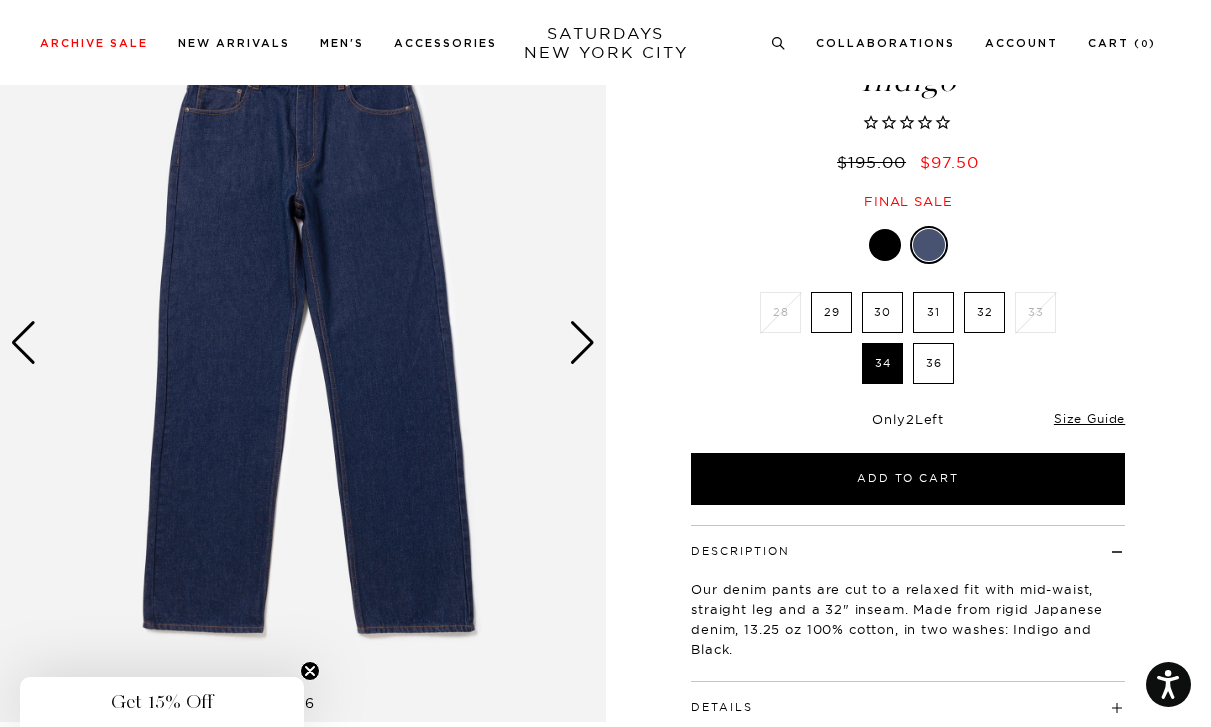 scroll, scrollTop: 137, scrollLeft: 11, axis: both 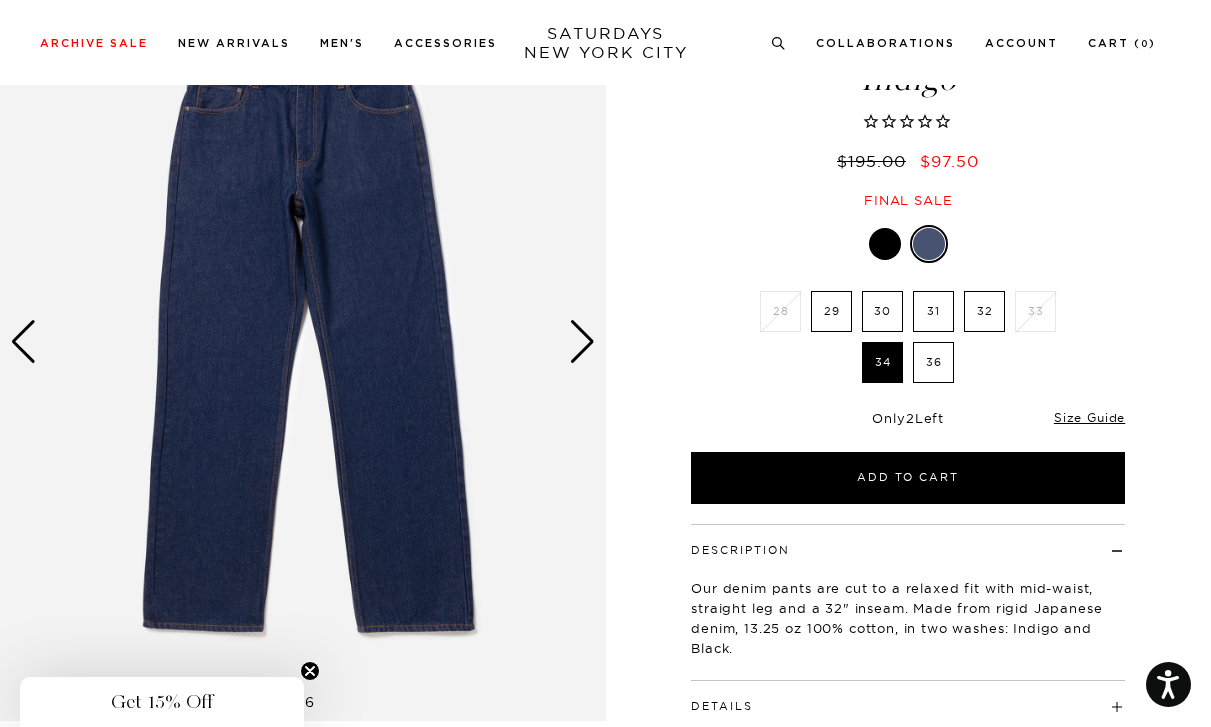 click at bounding box center [582, 342] 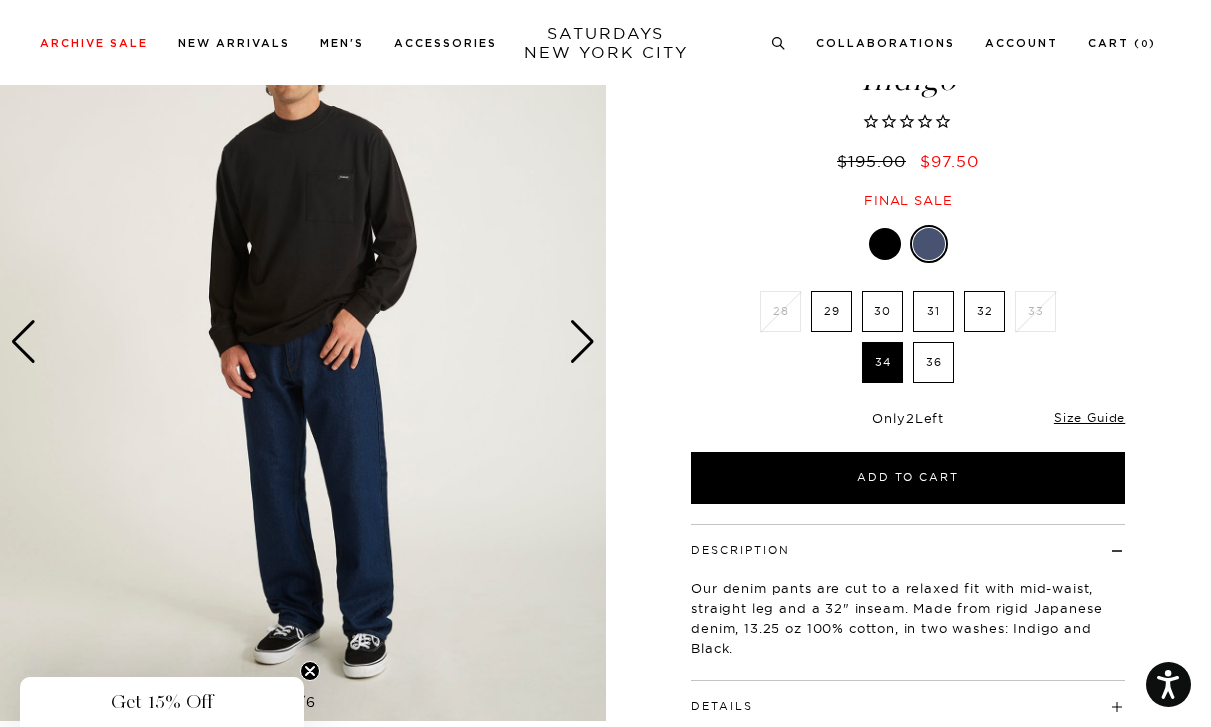 click at bounding box center (582, 342) 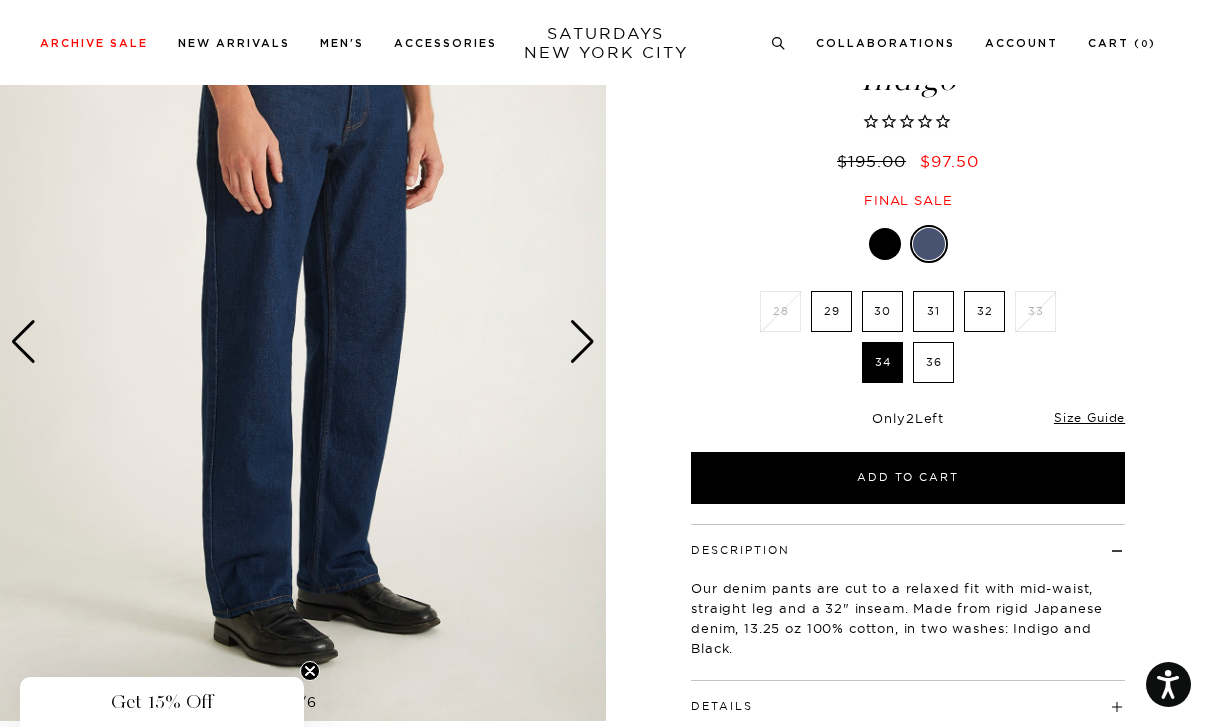click at bounding box center (582, 342) 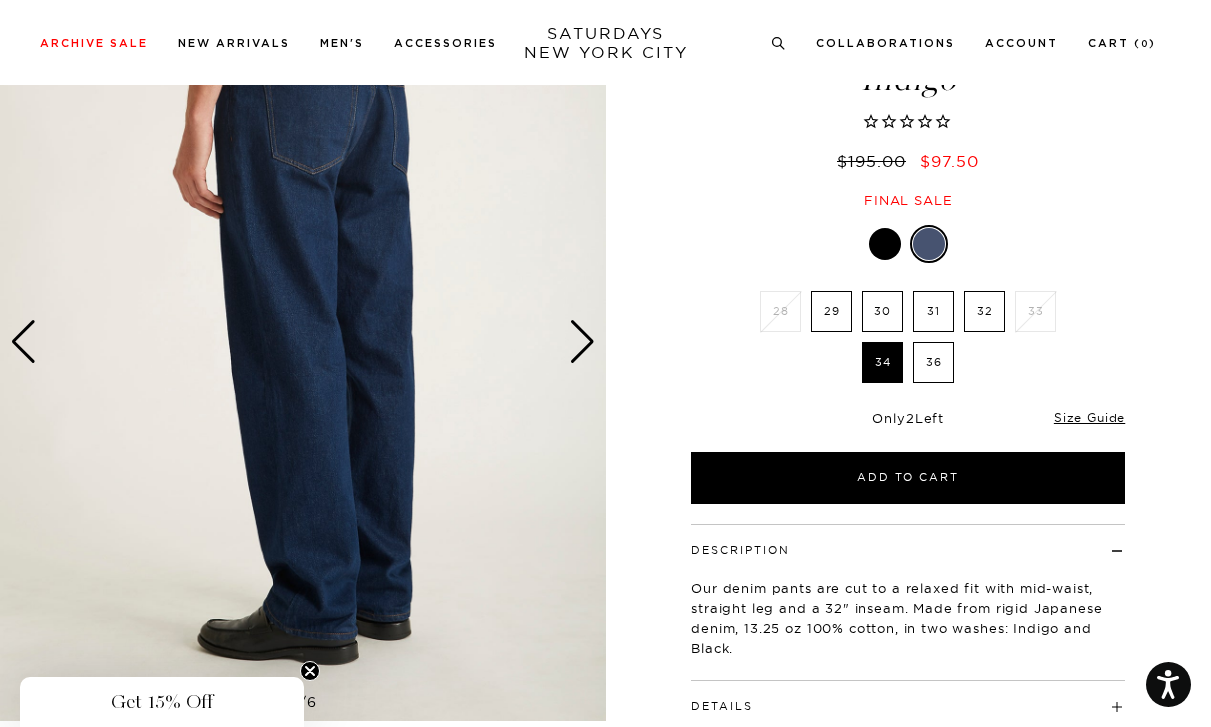 click at bounding box center (582, 342) 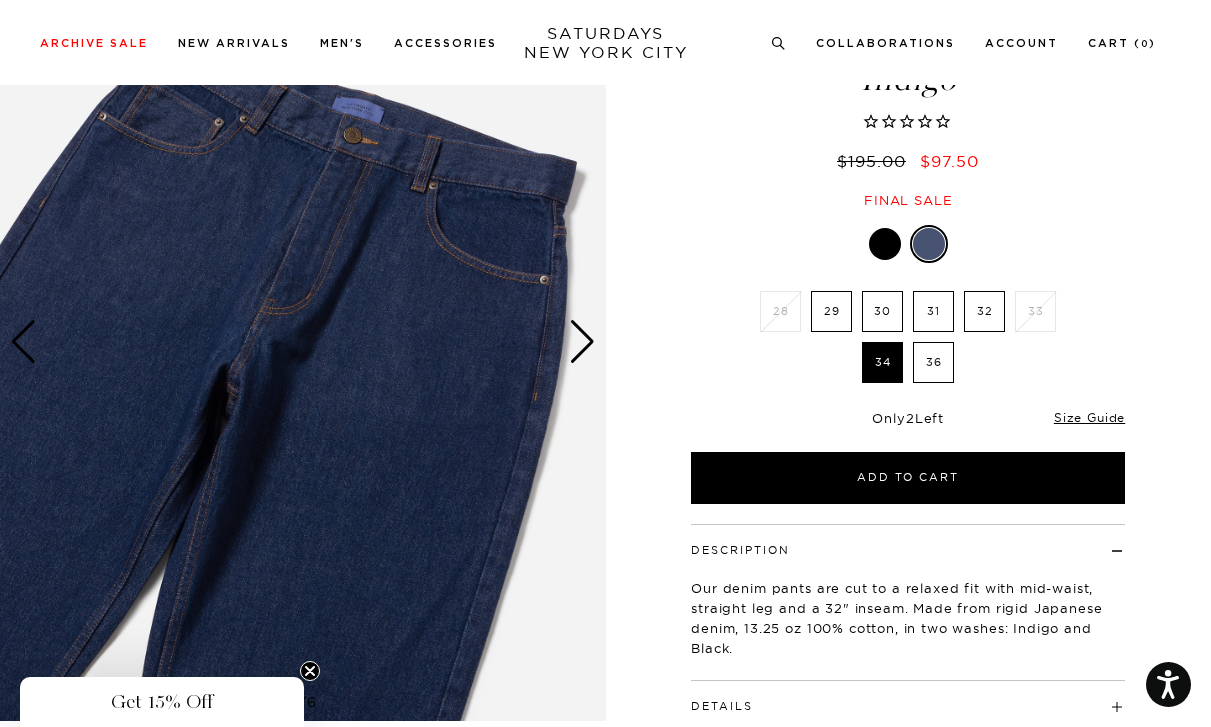 click at bounding box center [303, 342] 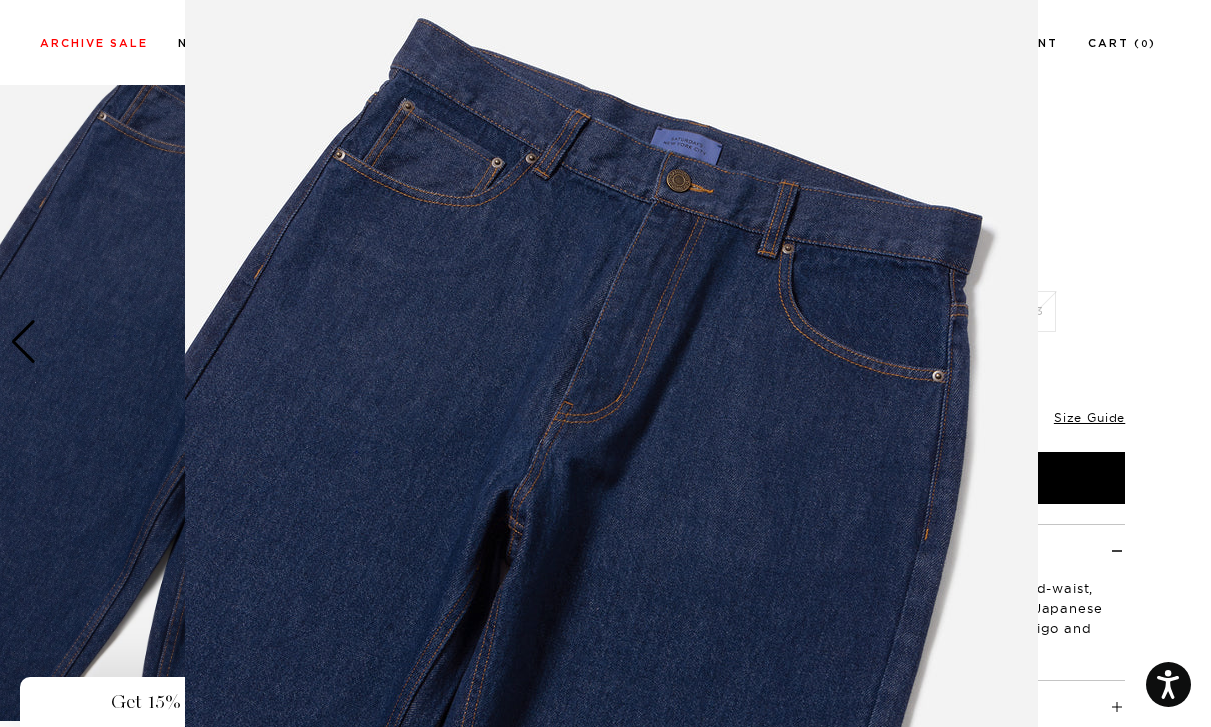 scroll, scrollTop: 62, scrollLeft: 0, axis: vertical 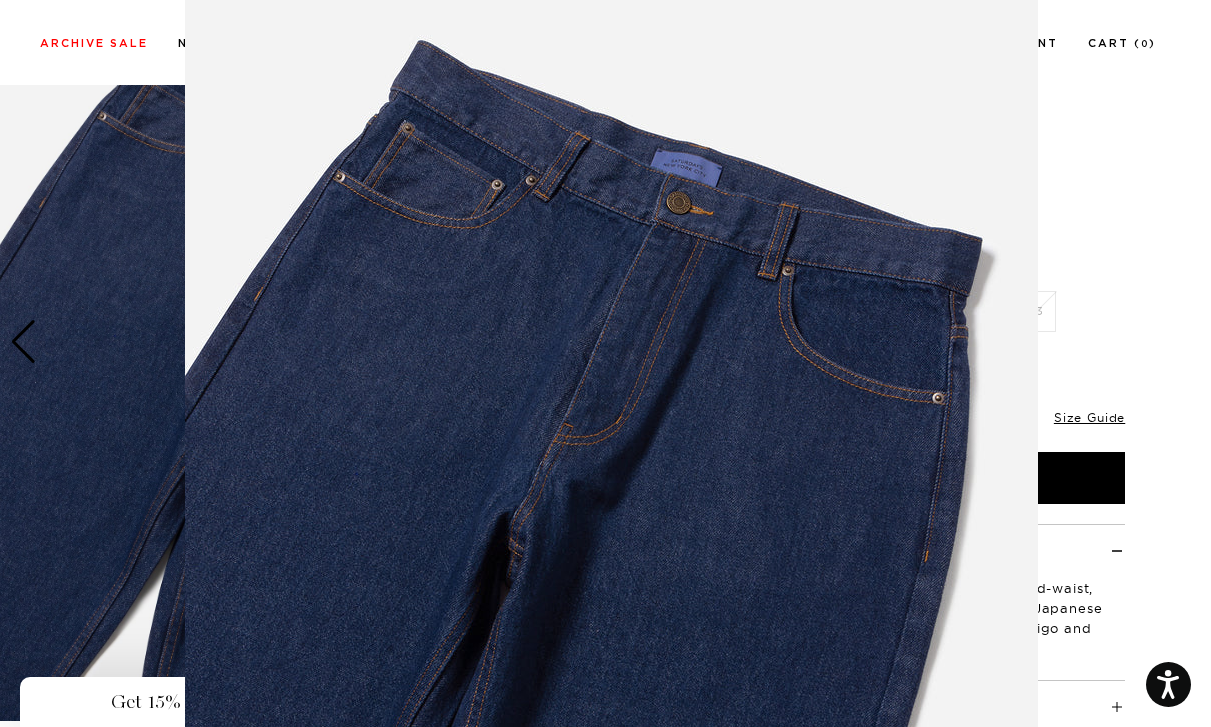 click at bounding box center (605, 363) 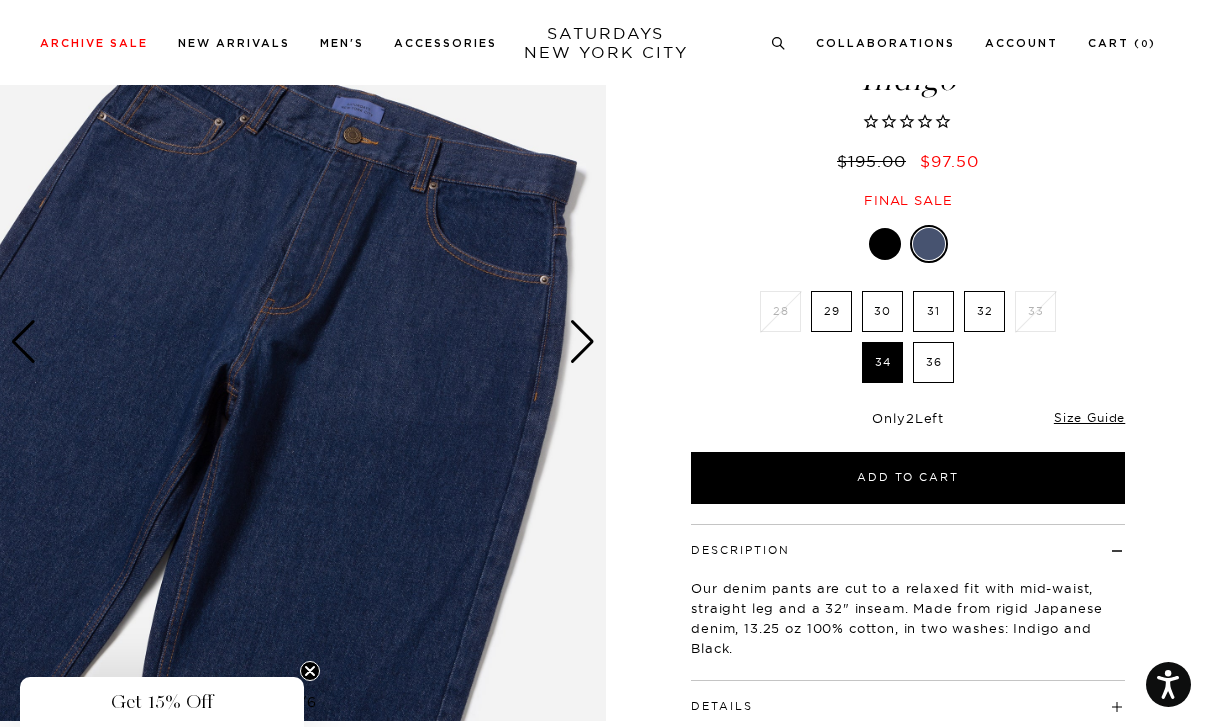 click at bounding box center (582, 342) 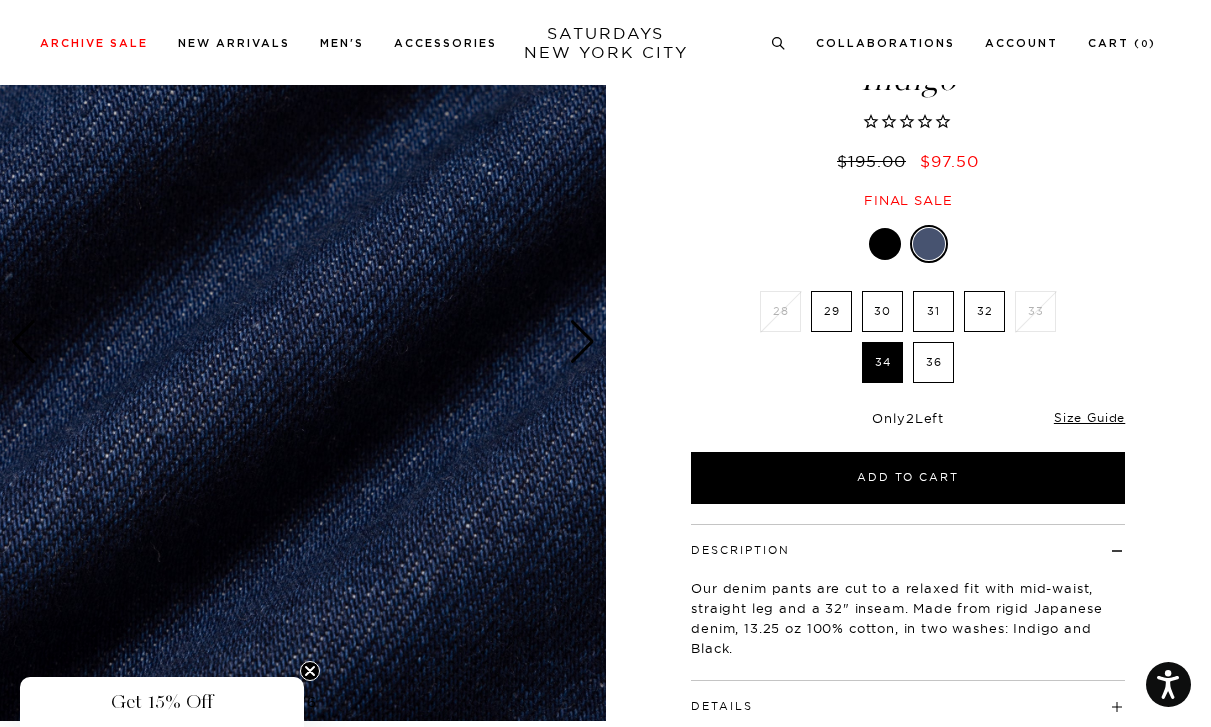 click at bounding box center (582, 342) 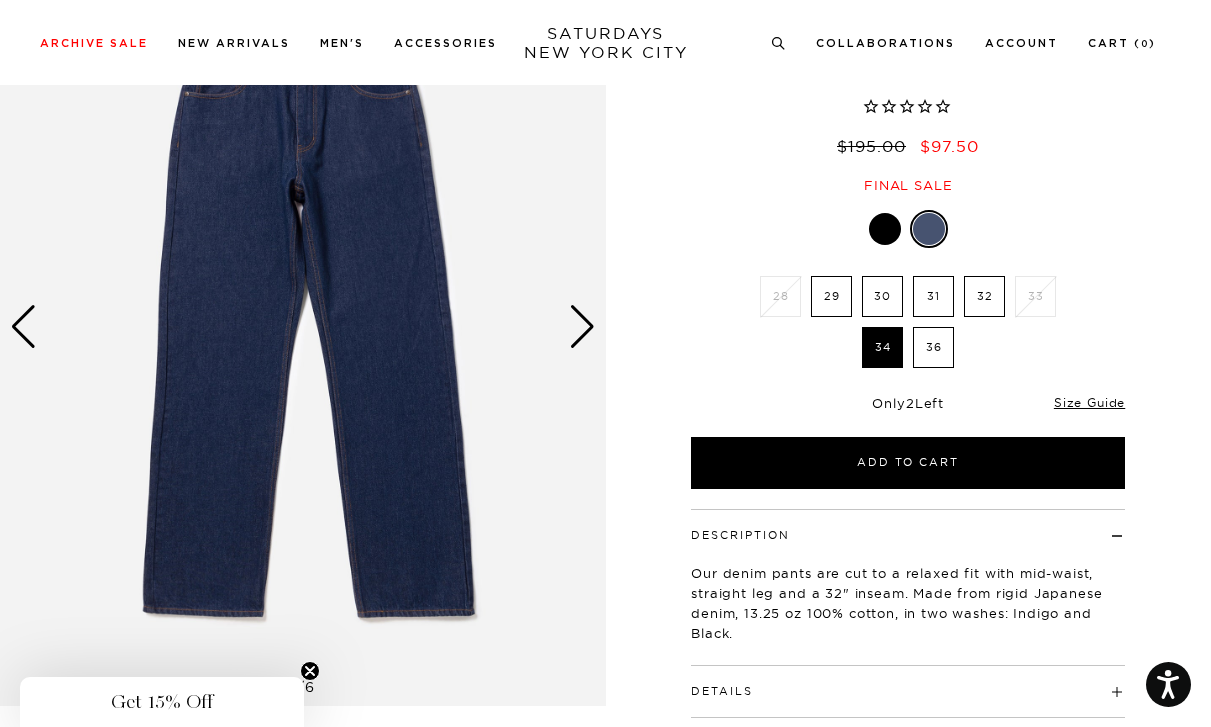scroll, scrollTop: 152, scrollLeft: 12, axis: both 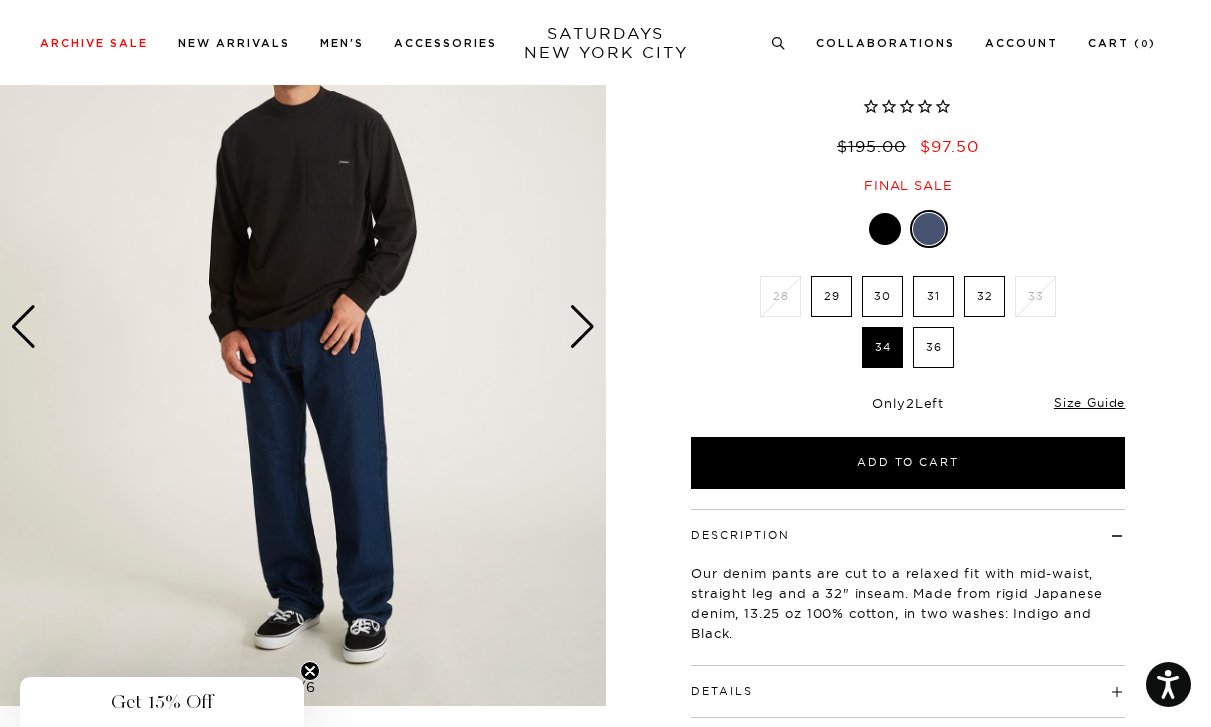 click at bounding box center (582, 327) 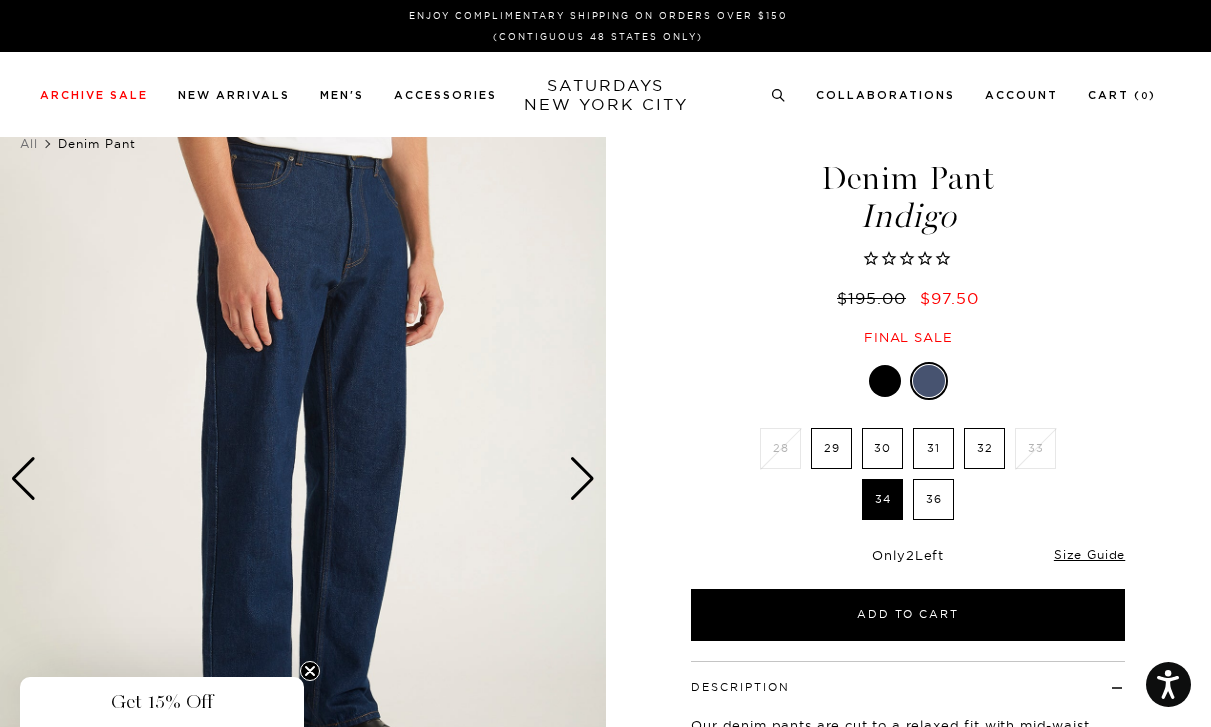 scroll, scrollTop: 0, scrollLeft: 11, axis: horizontal 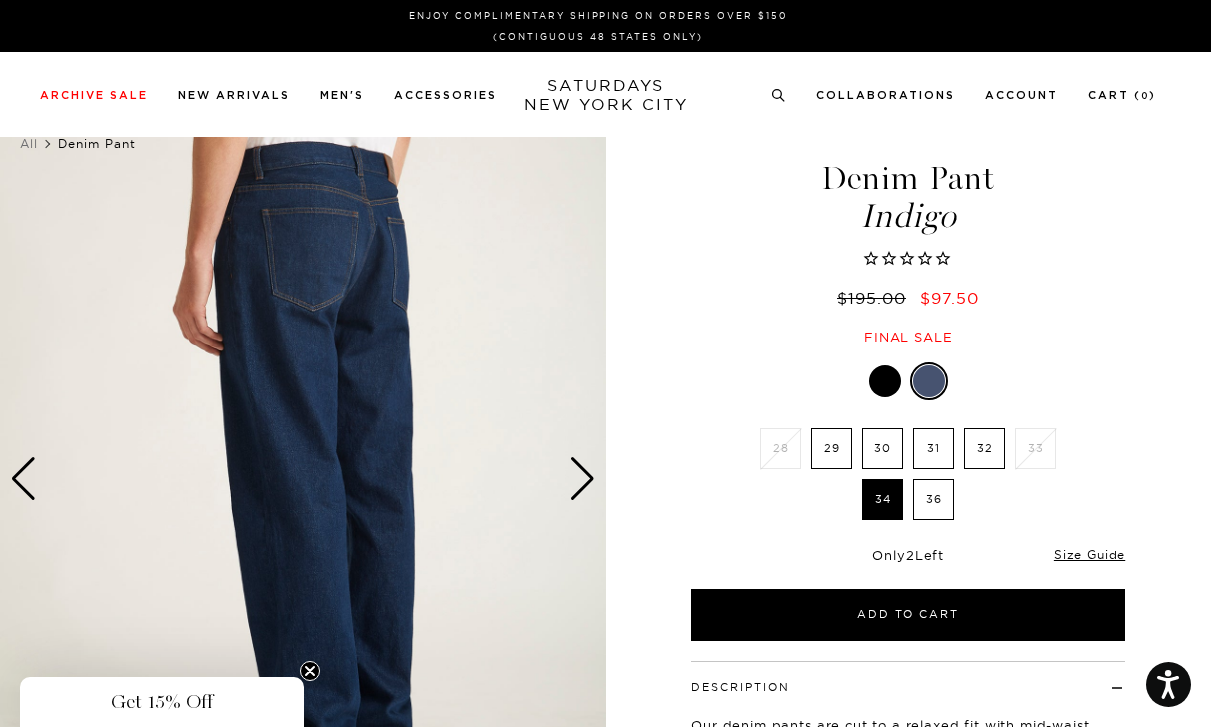 click at bounding box center (582, 479) 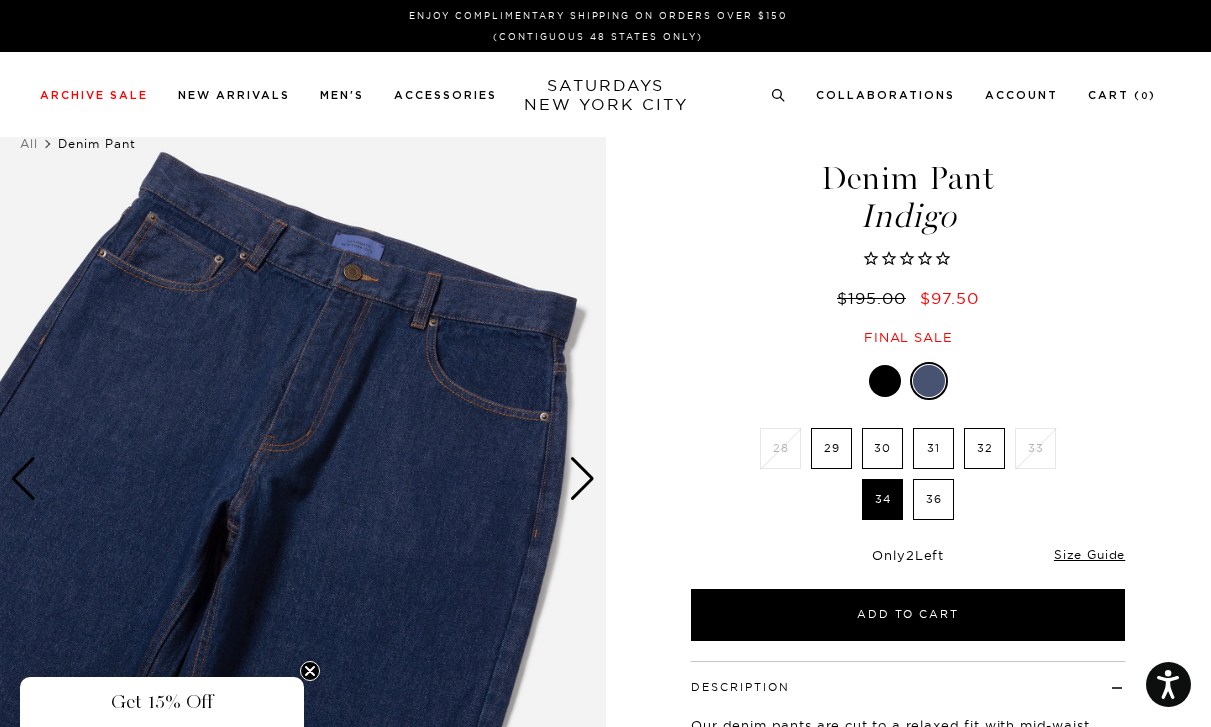 click at bounding box center (582, 479) 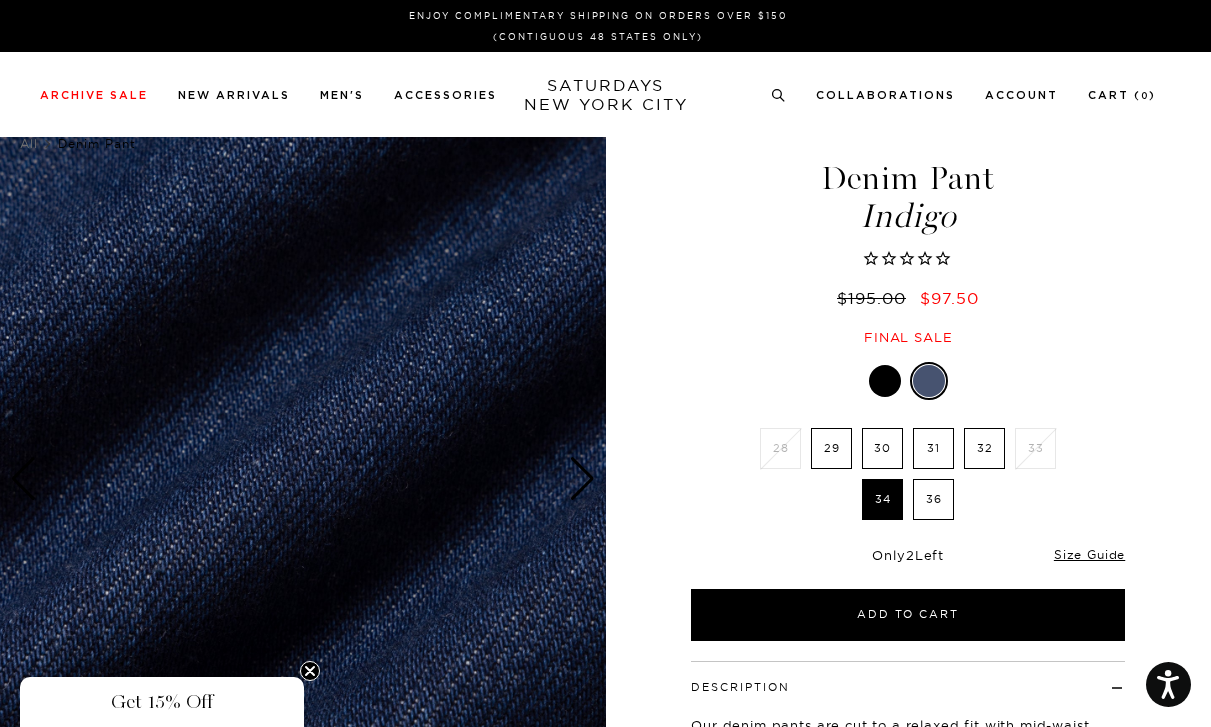 click at bounding box center (582, 479) 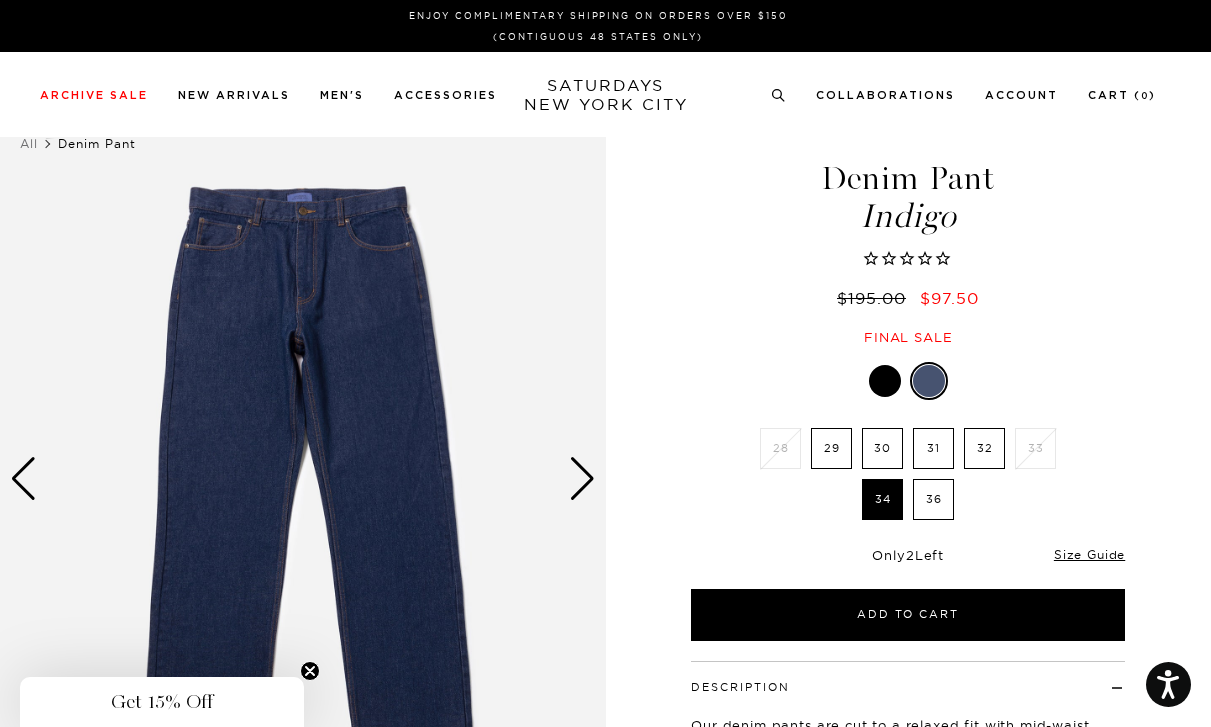 click at bounding box center [582, 479] 